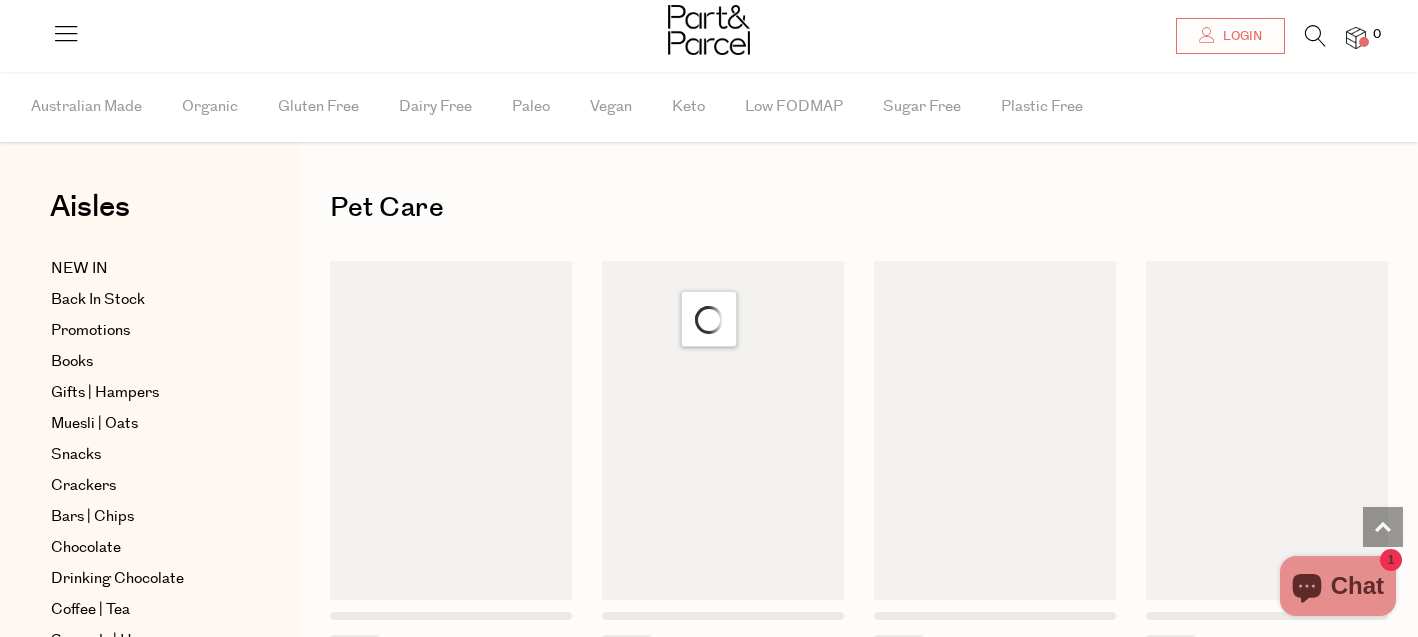 scroll, scrollTop: 1842, scrollLeft: 0, axis: vertical 